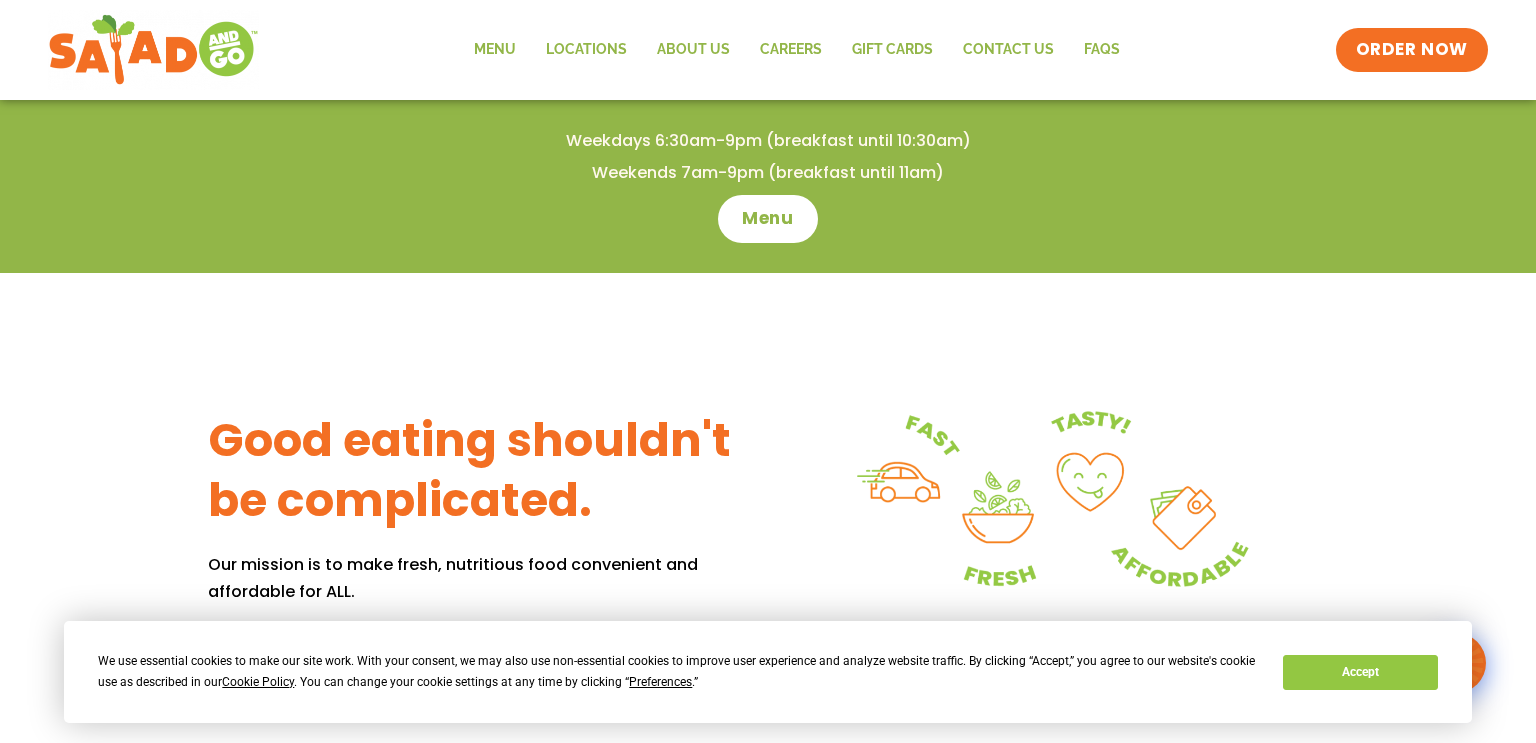 scroll, scrollTop: 0, scrollLeft: 0, axis: both 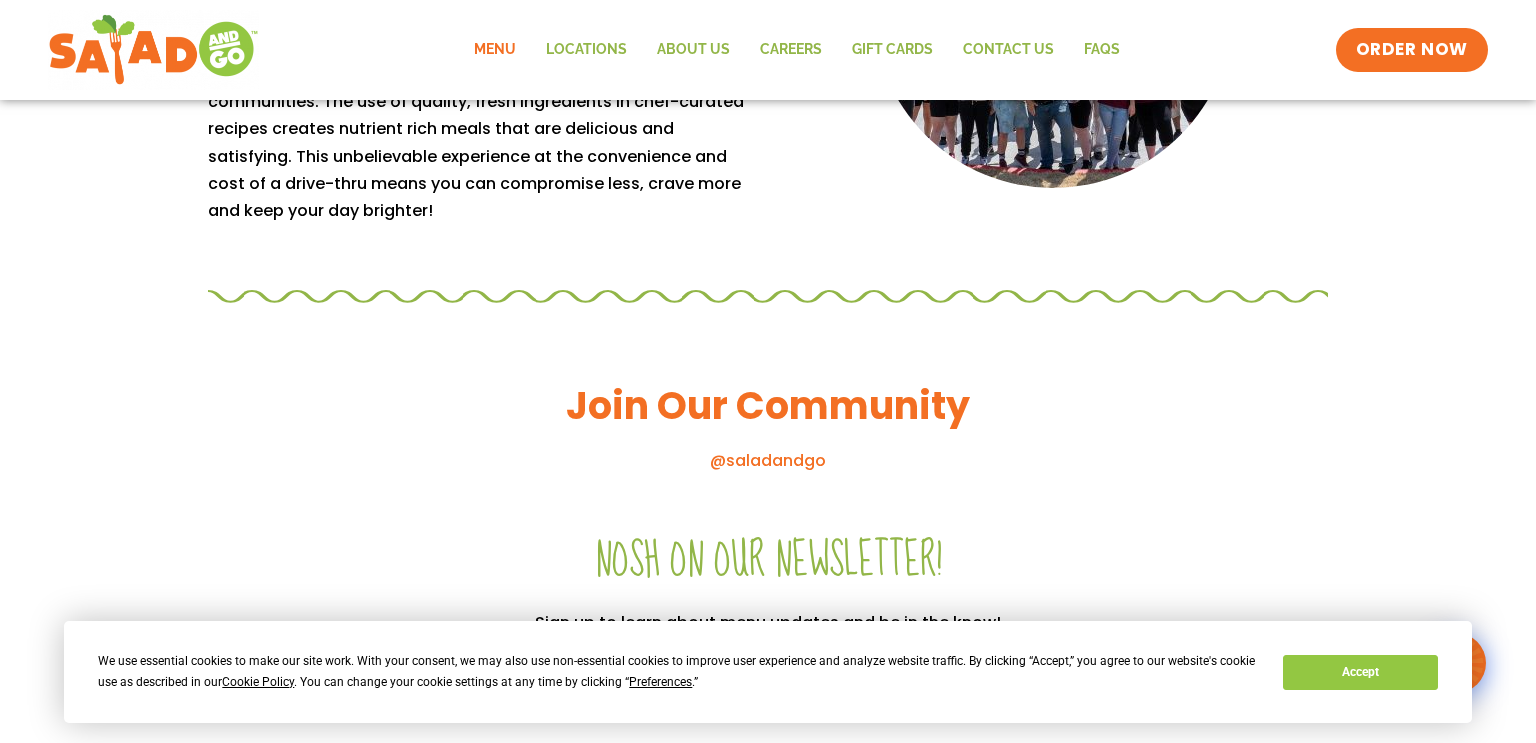 click on "Menu" 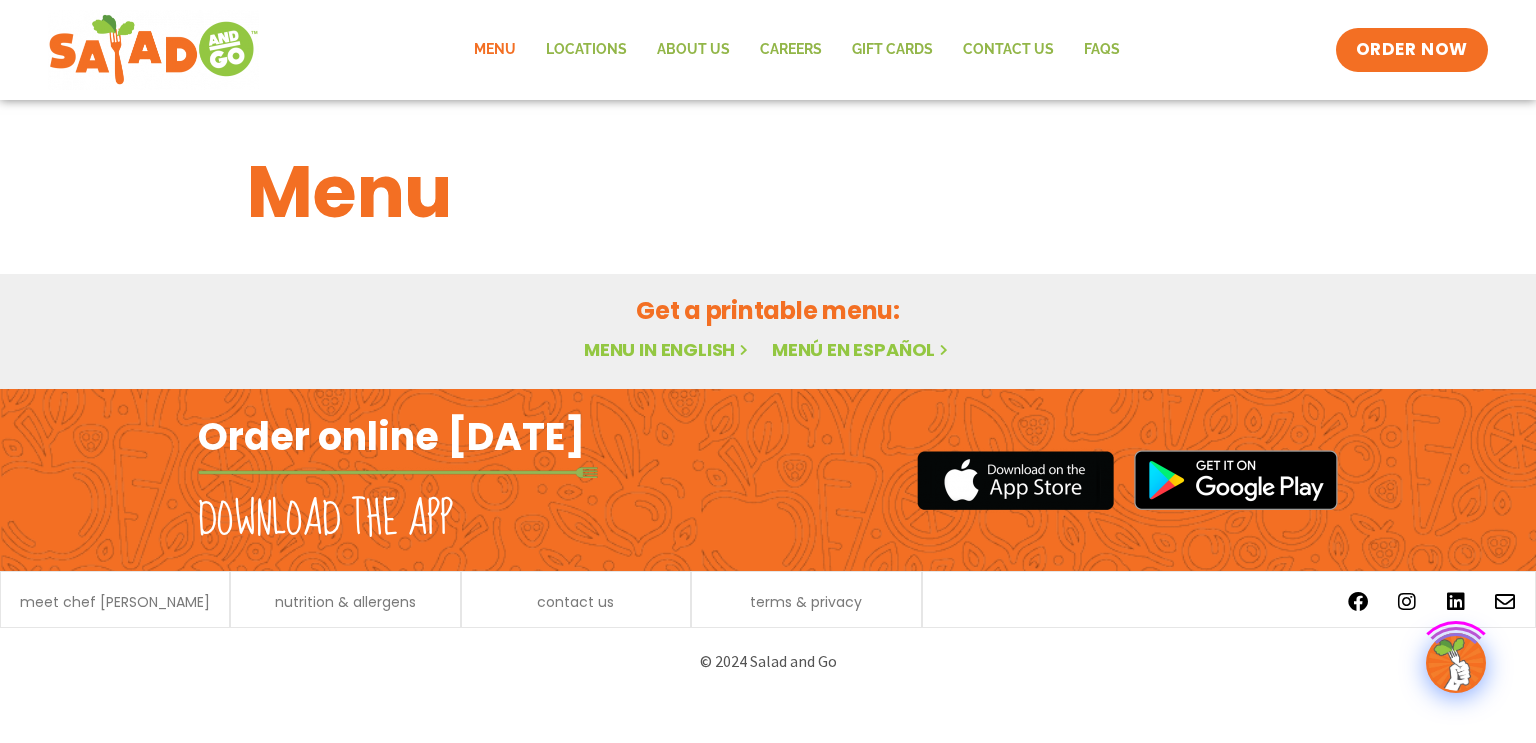 scroll, scrollTop: 0, scrollLeft: 0, axis: both 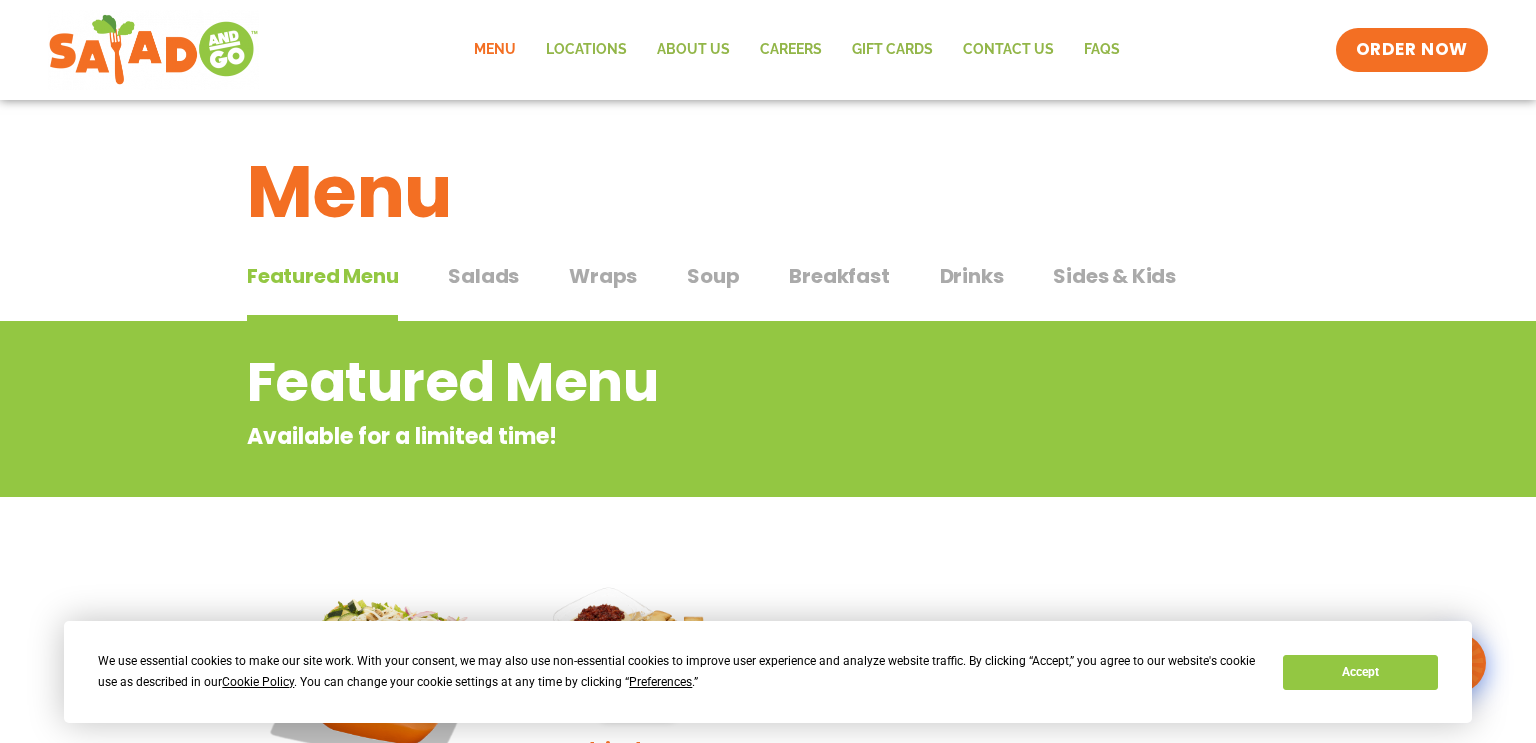 click on "Salads" at bounding box center [483, 276] 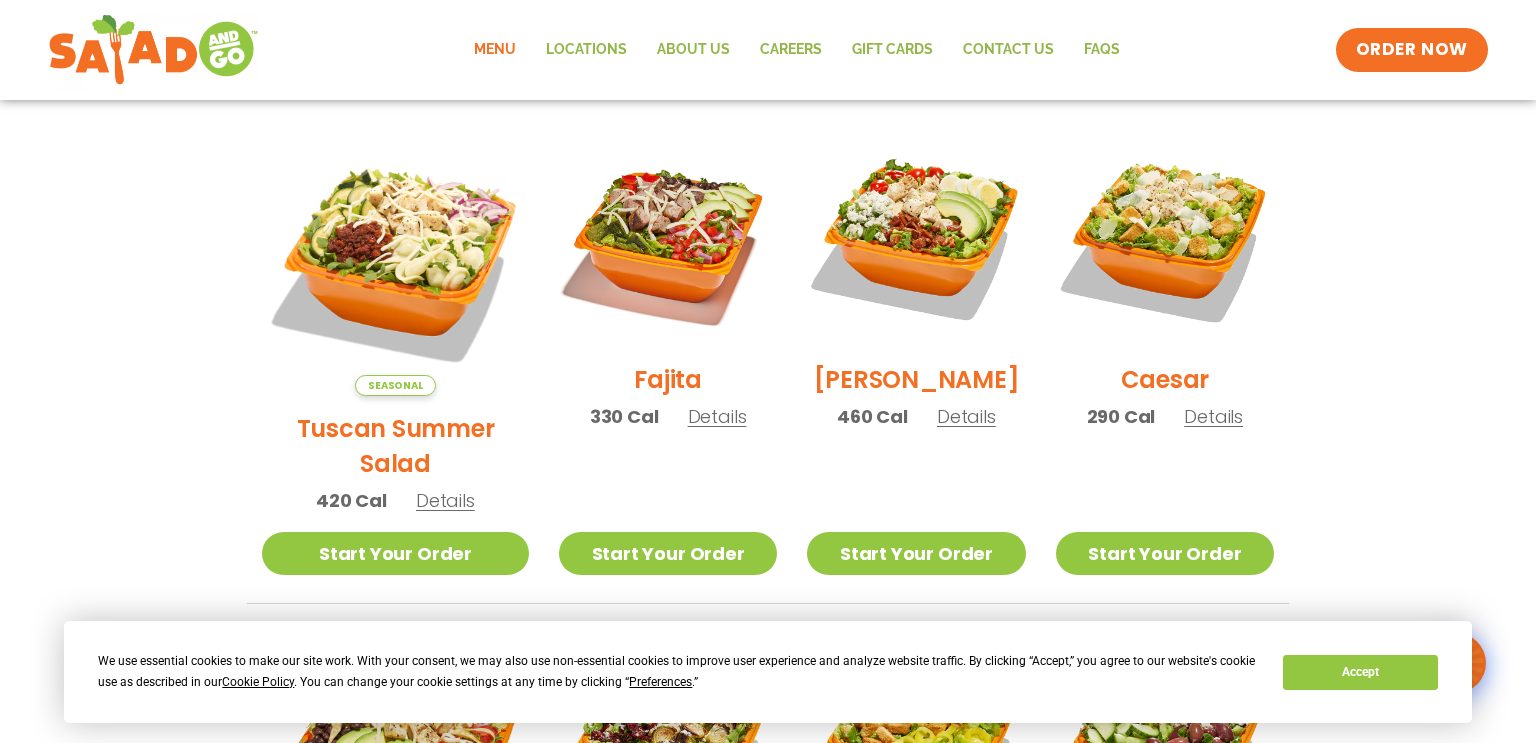 scroll, scrollTop: 536, scrollLeft: 0, axis: vertical 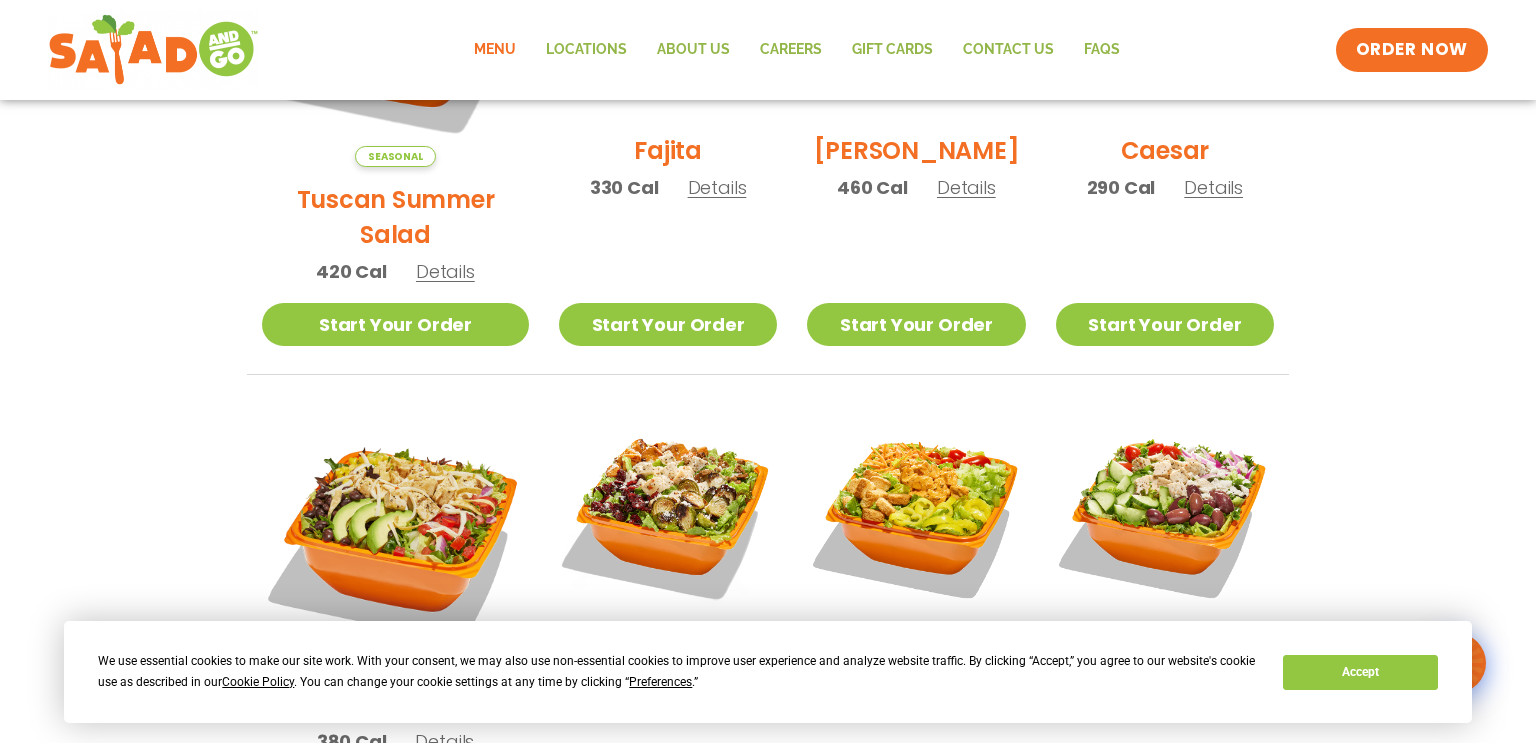 click on "Salads Our house-made dressings make our huge portions even more delicious. Good luck finishing these! Pick your protein: roasted chicken, buffalo chicken or tofu (included) or steak (+$1.20)     Seasonal Tuscan Summer Salad   420 Cal   Details   Start Your Order           Seasonal   Start Your Order Tuscan Summer Salad  420 Cal  Pick your protein: roasted chicken, buffalo chicken or tofu (included) or steak (+$1.20)   Start Your Order SunDried Tomato Tapenade, Orecchiette Pasta, Cucumbers, Red Onion, Shredded Provolone, Arugula, Romaine, Choice of Protein Paired with Italian Vinaigrette (270 Cal) Dressings   See all house made dressings    Italian Vinaigrette   Balsamic Vinaigrette GF DF V   BBQ Ranch [PERSON_NAME] GF   Creamy Blue Cheese GF   Creamy Greek GF   Jalapeño Ranch GF   Ranch GF   Thai Peanut GF DF Nutrition   Download Nutrition & Allergens We are not an allergen free facility and cannot guarantee the absence of allergens in our foods. Gluten Friendly (GF) Dairy Friendly (DF)   Fajita   330 Cal" at bounding box center (768, 436) 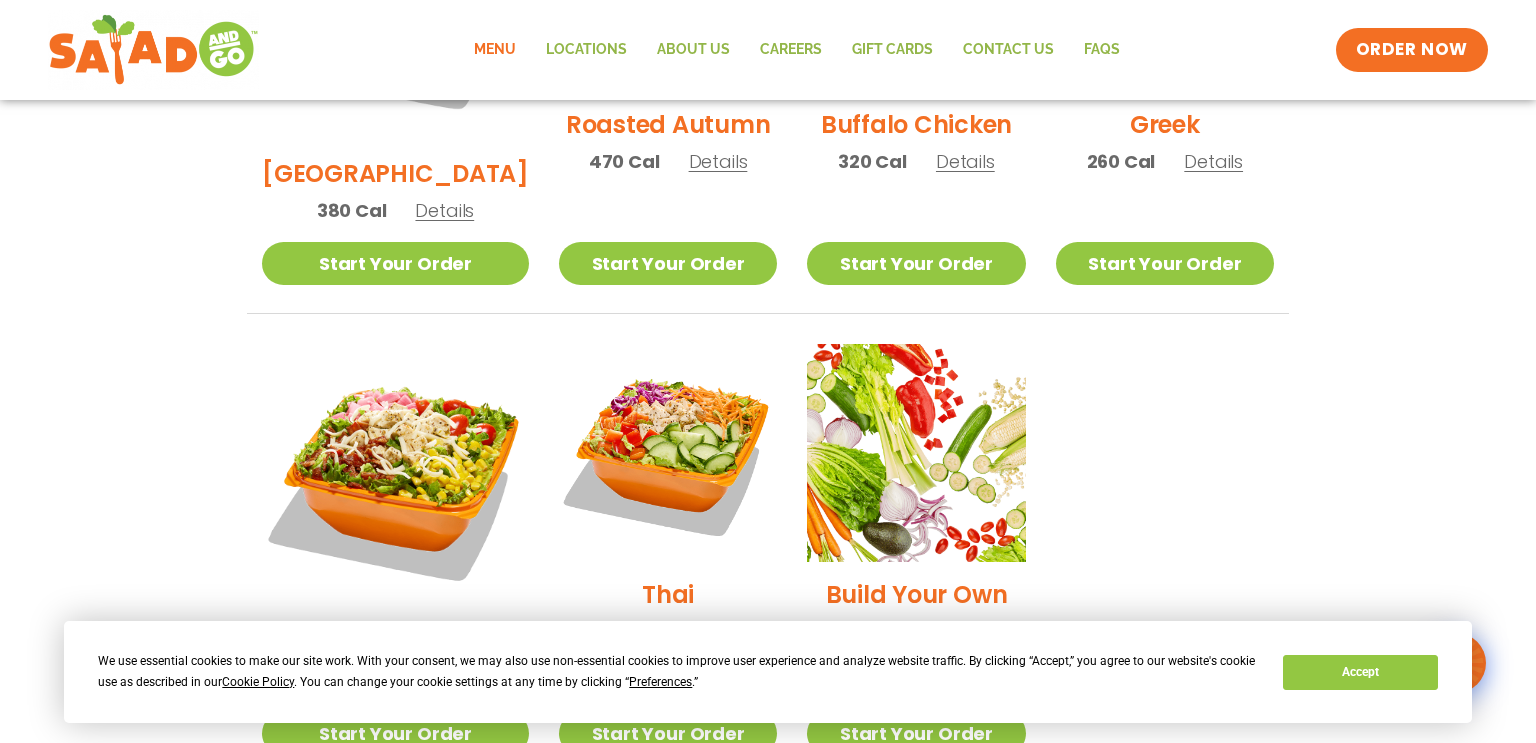 scroll, scrollTop: 1300, scrollLeft: 0, axis: vertical 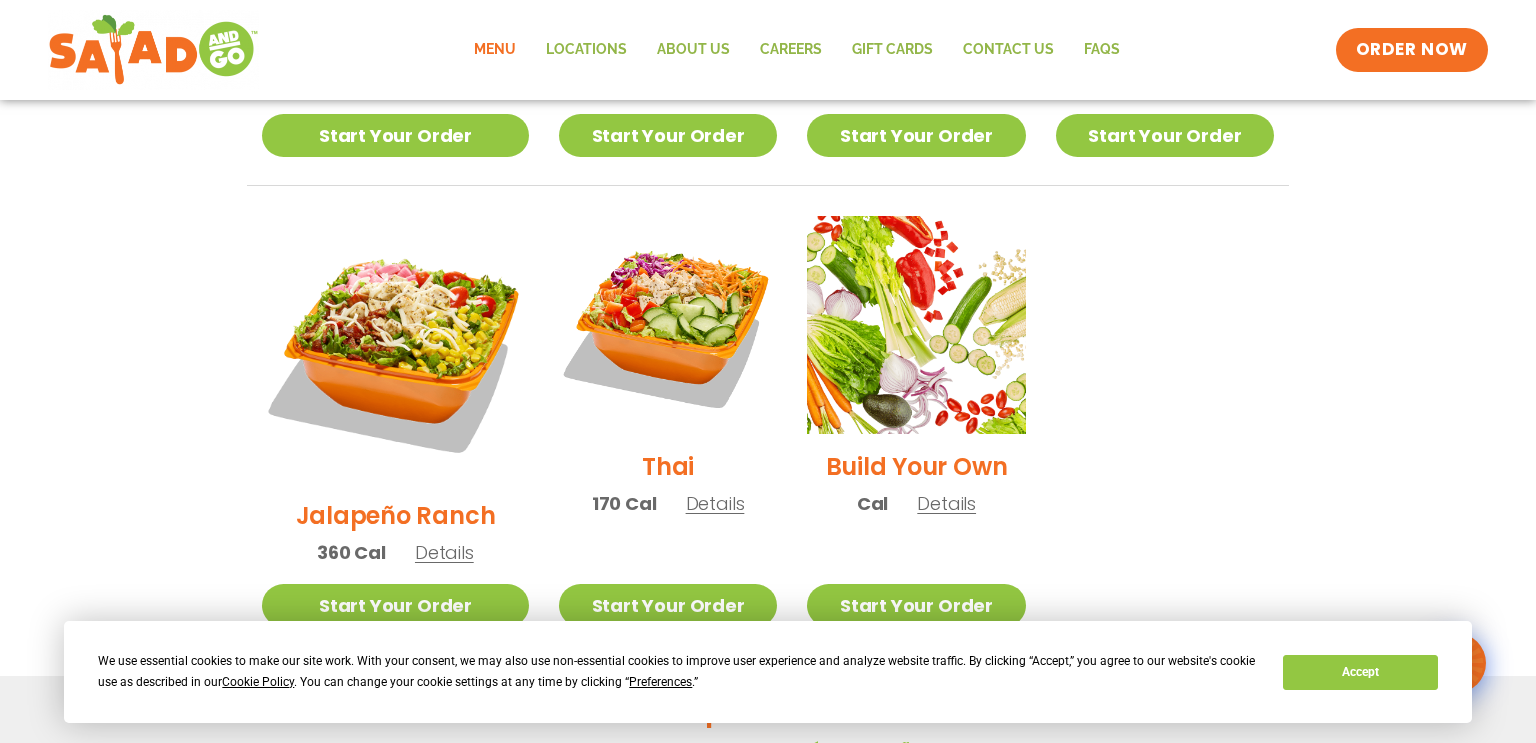 click on "Seasonal Tuscan Summer Salad   420 Cal   Details   Start Your Order           Seasonal   Start Your Order Tuscan Summer Salad  420 Cal  Pick your protein: roasted chicken, buffalo chicken or tofu (included) or steak (+$1.20)   Start Your Order SunDried Tomato Tapenade, Orecchiette Pasta, Cucumbers, Red Onion, Shredded Provolone, Arugula, Romaine, Choice of Protein Paired with Italian Vinaigrette (270 Cal) Dressings   See all house made dressings    Italian Vinaigrette   Balsamic Vinaigrette GF DF V   BBQ Ranch GF   Caesar GF   Creamy Blue Cheese GF   Creamy Greek GF   Jalapeño Ranch GF   Ranch GF   Thai Peanut GF DF Nutrition   Download Nutrition & Allergens We are not an allergen free facility and cannot guarantee the absence of allergens in our foods. Nutrition information is based on our standard recipes and portion sizes. Click Nutrition & Allergens above for more details. Gluten Friendly (GF) Dairy Friendly (DF)   Fajita   330 Cal   Details   Start Your Order           Start Your Order Fajita Salad" at bounding box center [768, -52] 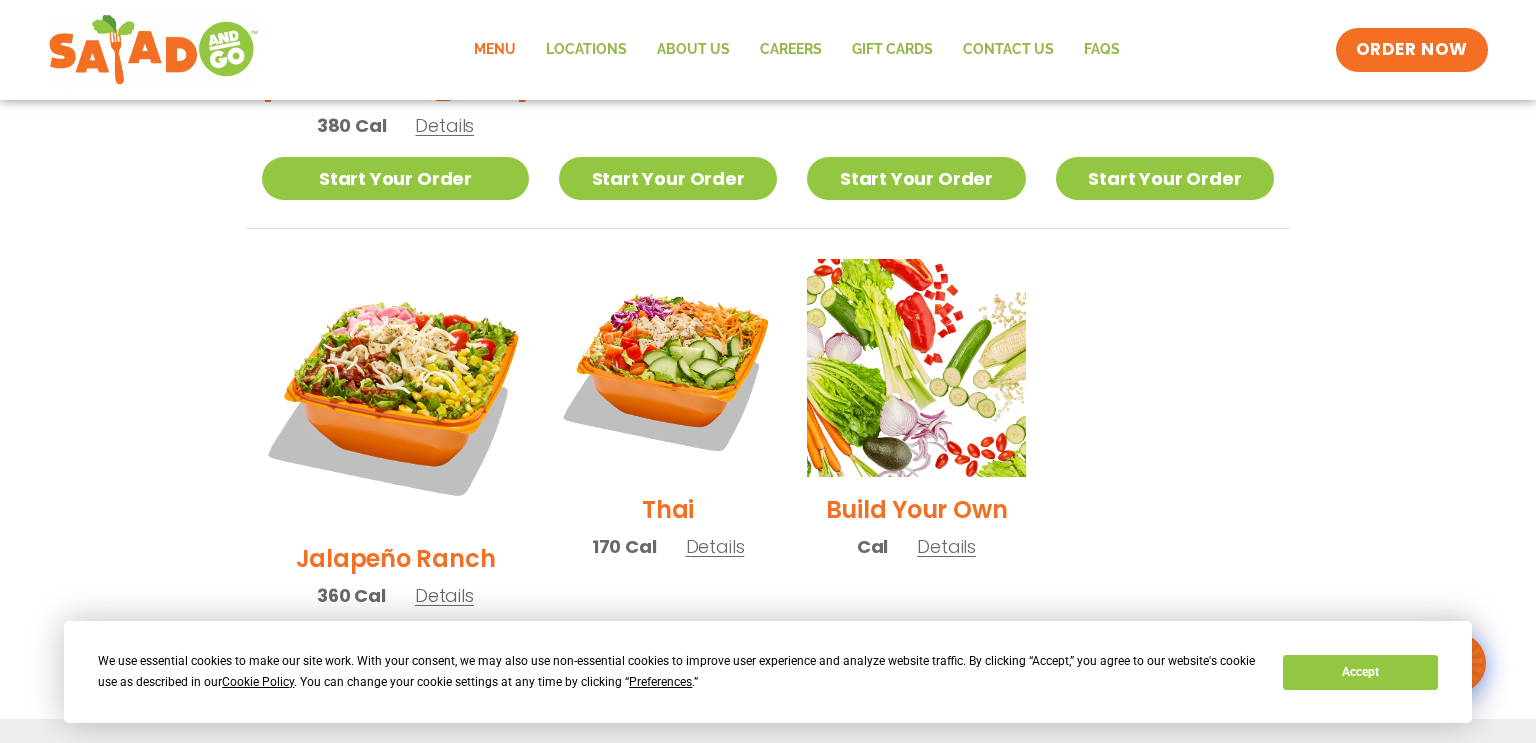 scroll, scrollTop: 1384, scrollLeft: 0, axis: vertical 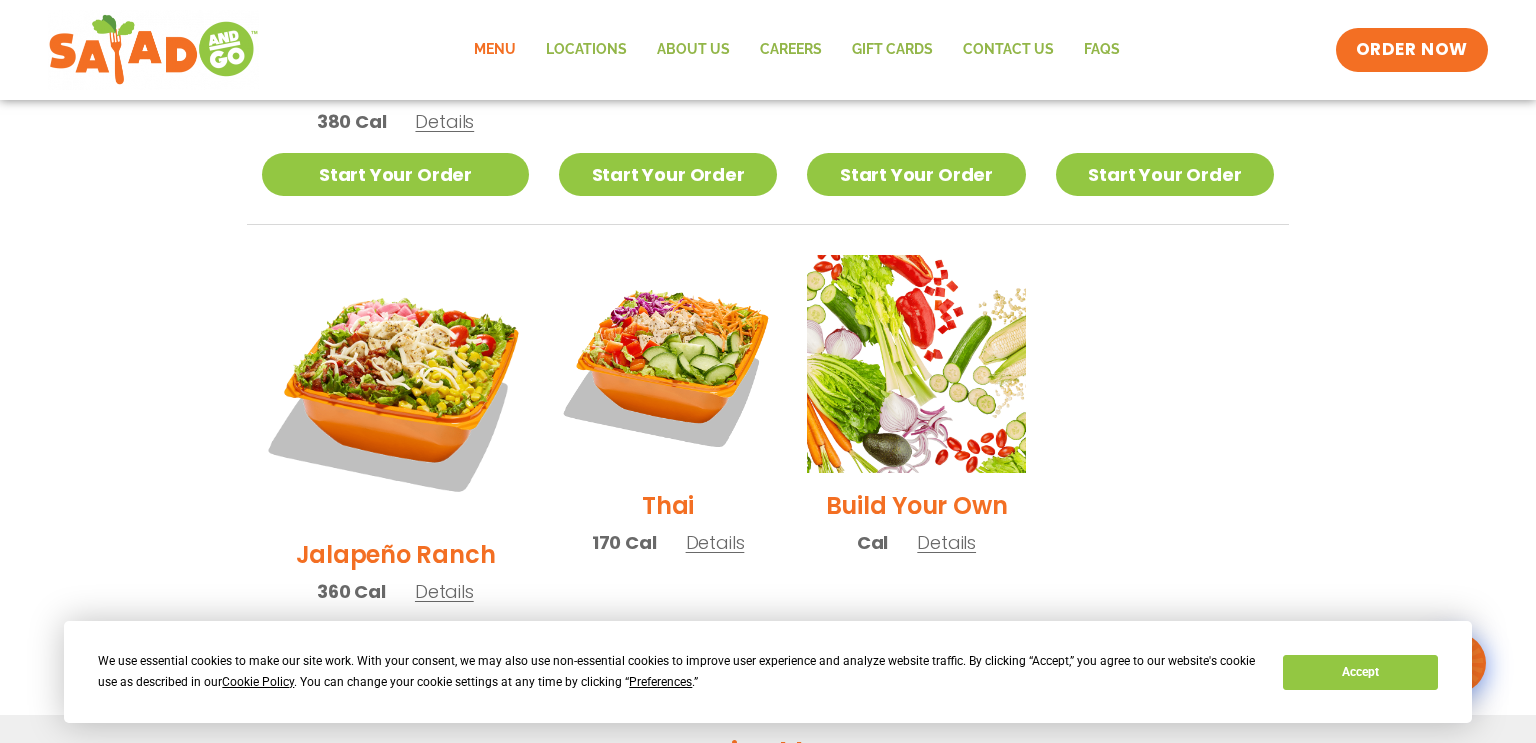 click on "Details" at bounding box center [444, 591] 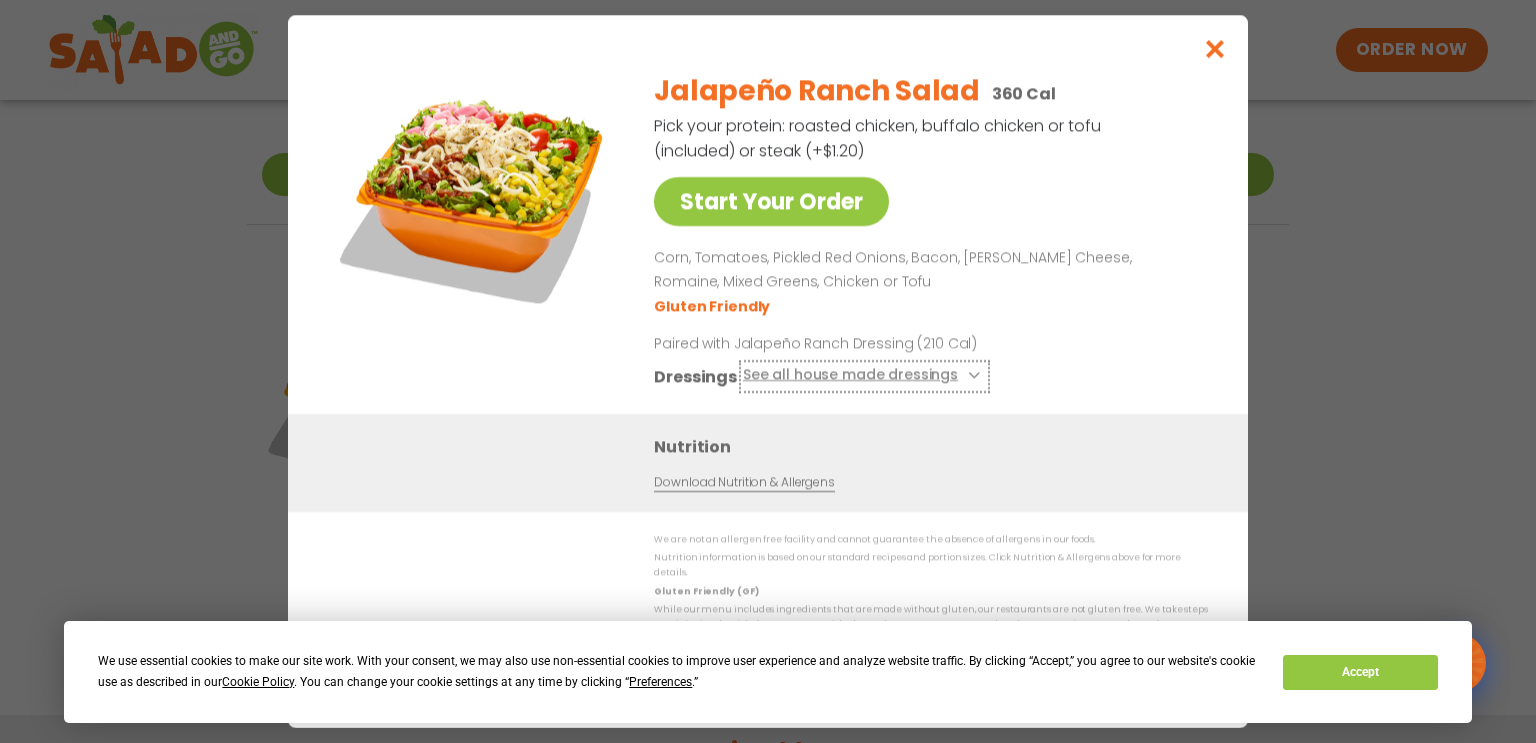 click on "See all house made dressings" at bounding box center [864, 376] 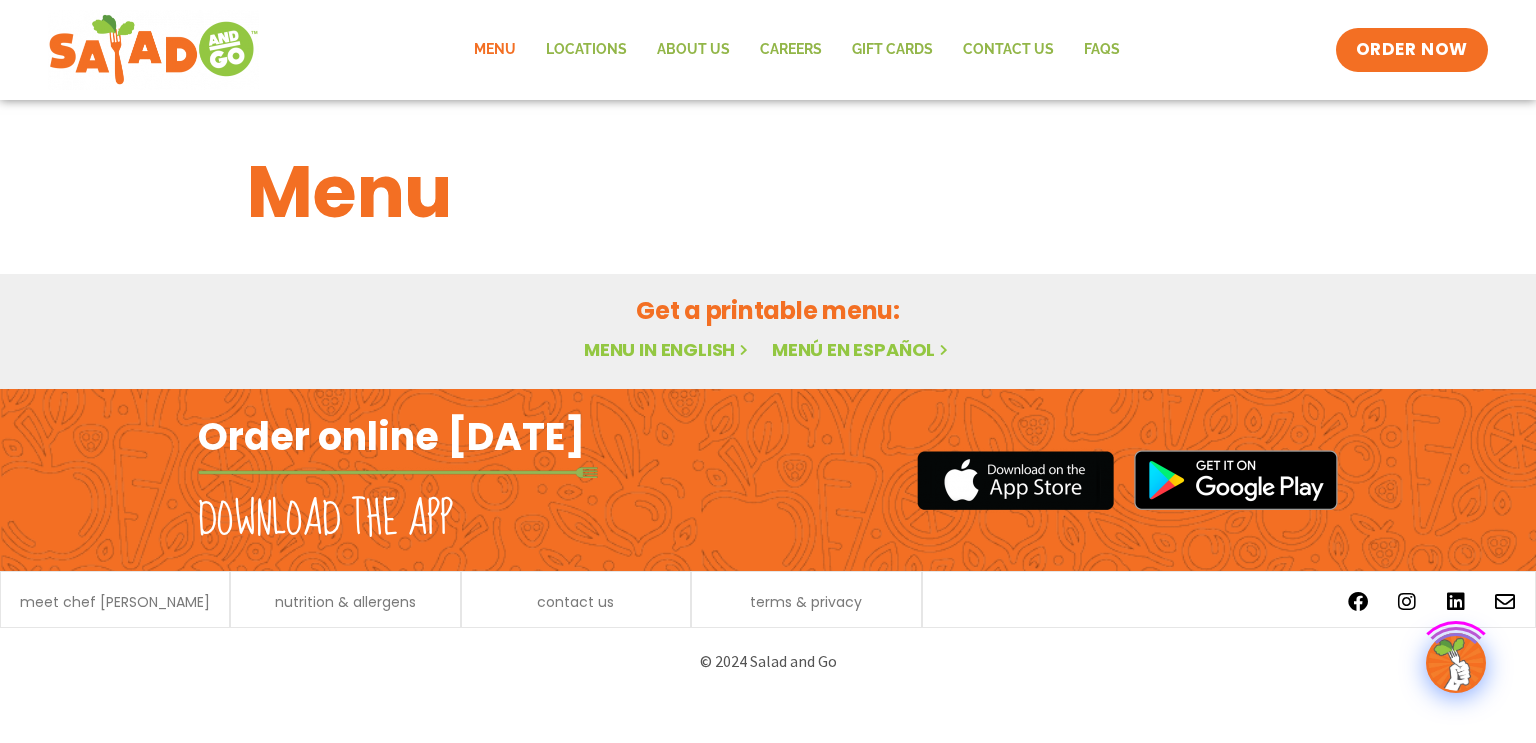 scroll, scrollTop: 0, scrollLeft: 0, axis: both 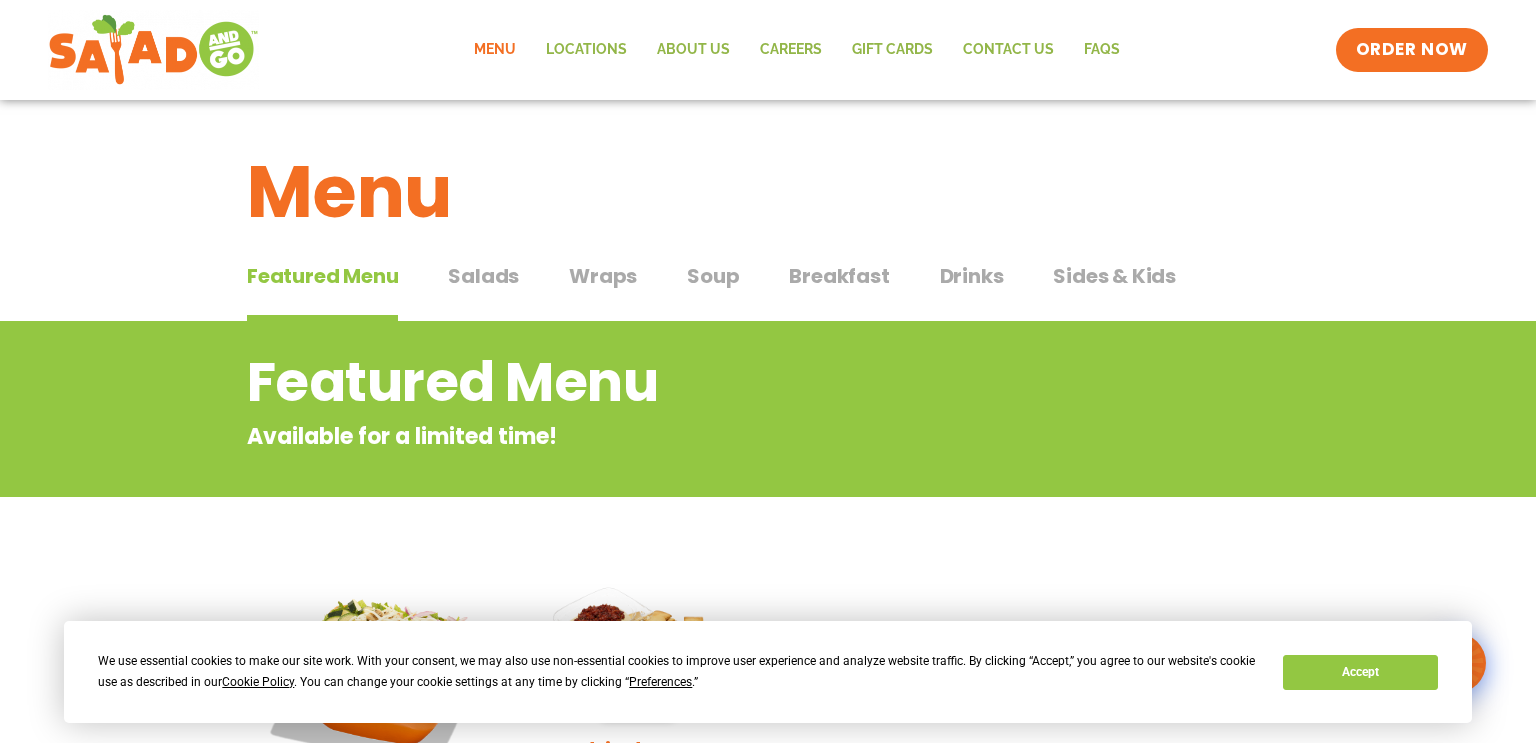 click on "Salads" at bounding box center [483, 276] 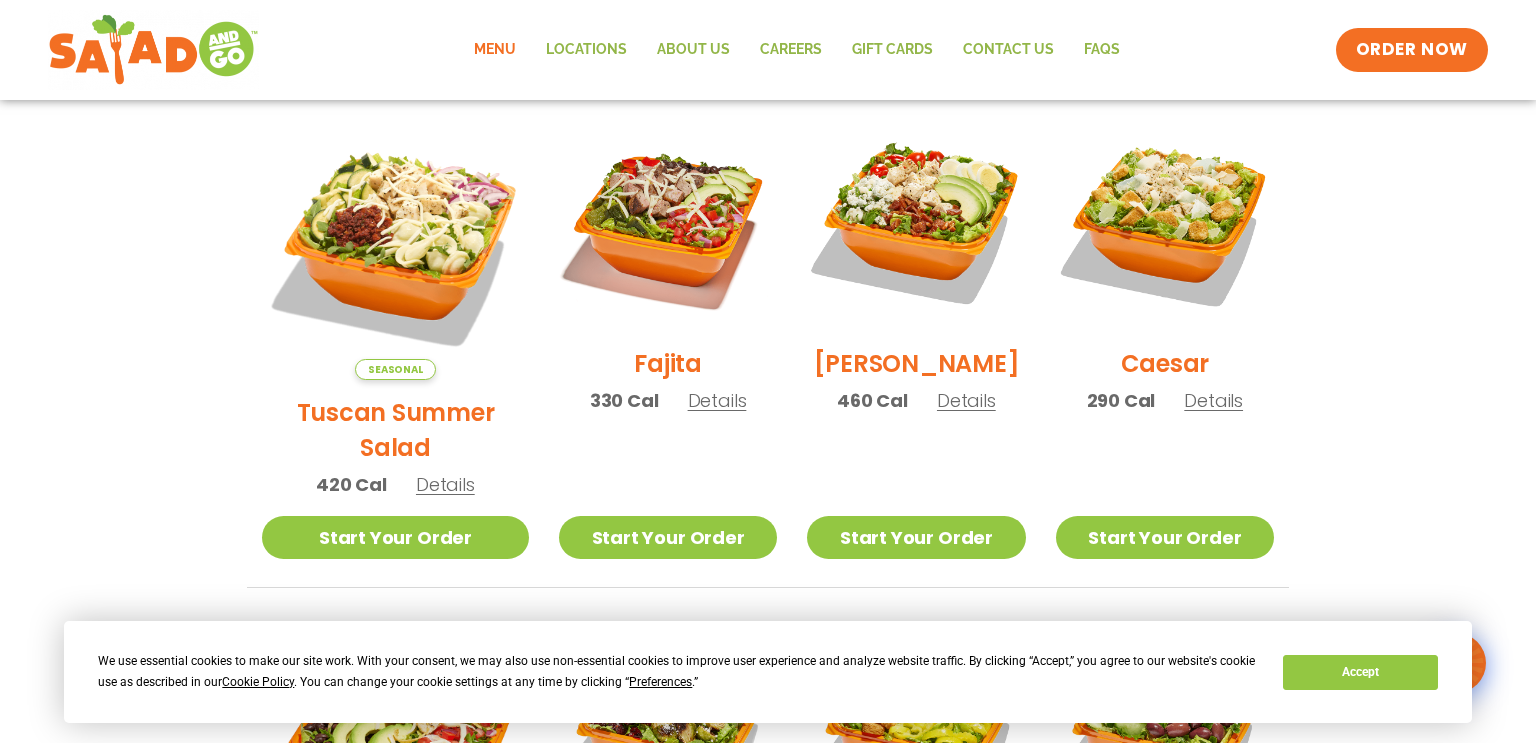 scroll, scrollTop: 536, scrollLeft: 0, axis: vertical 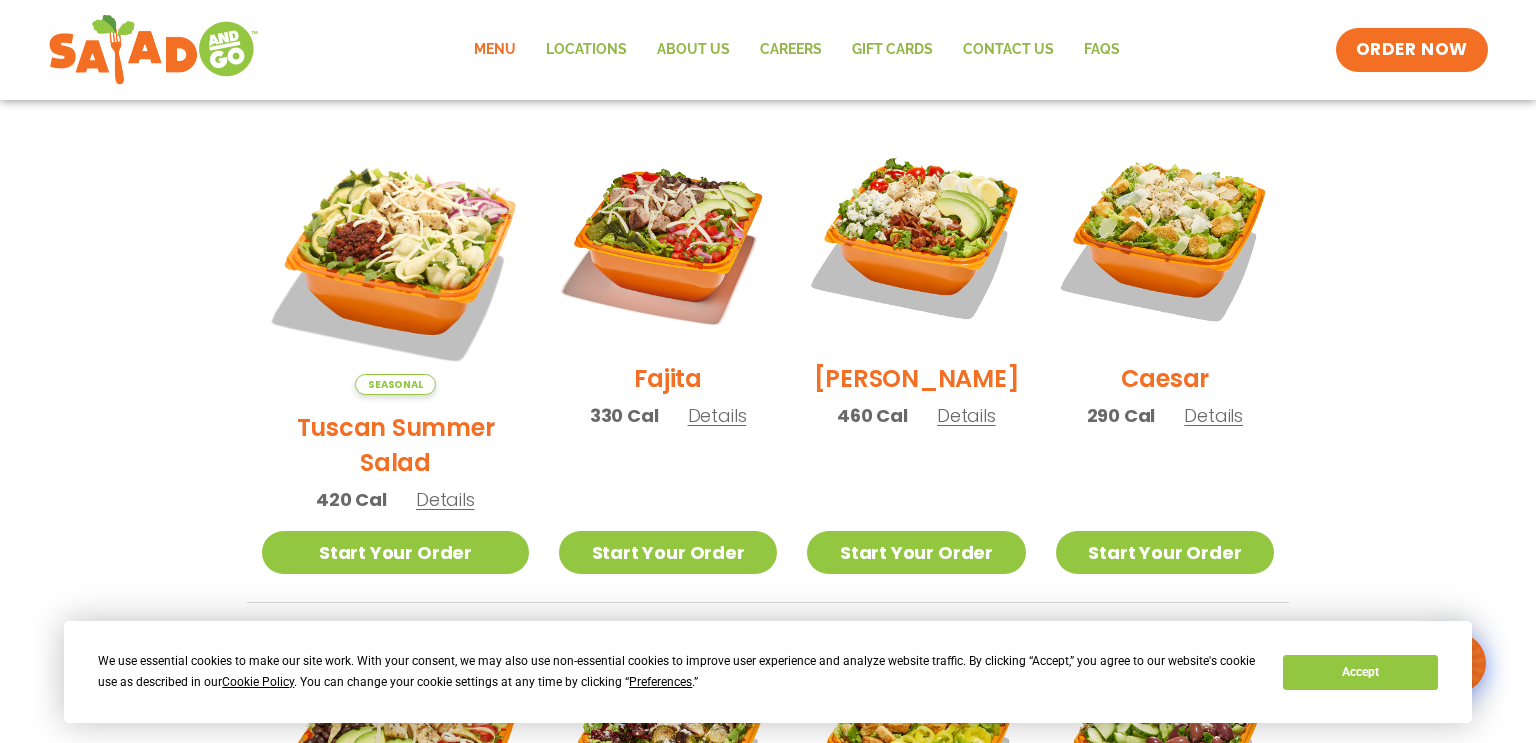 click on "Details" at bounding box center [445, 499] 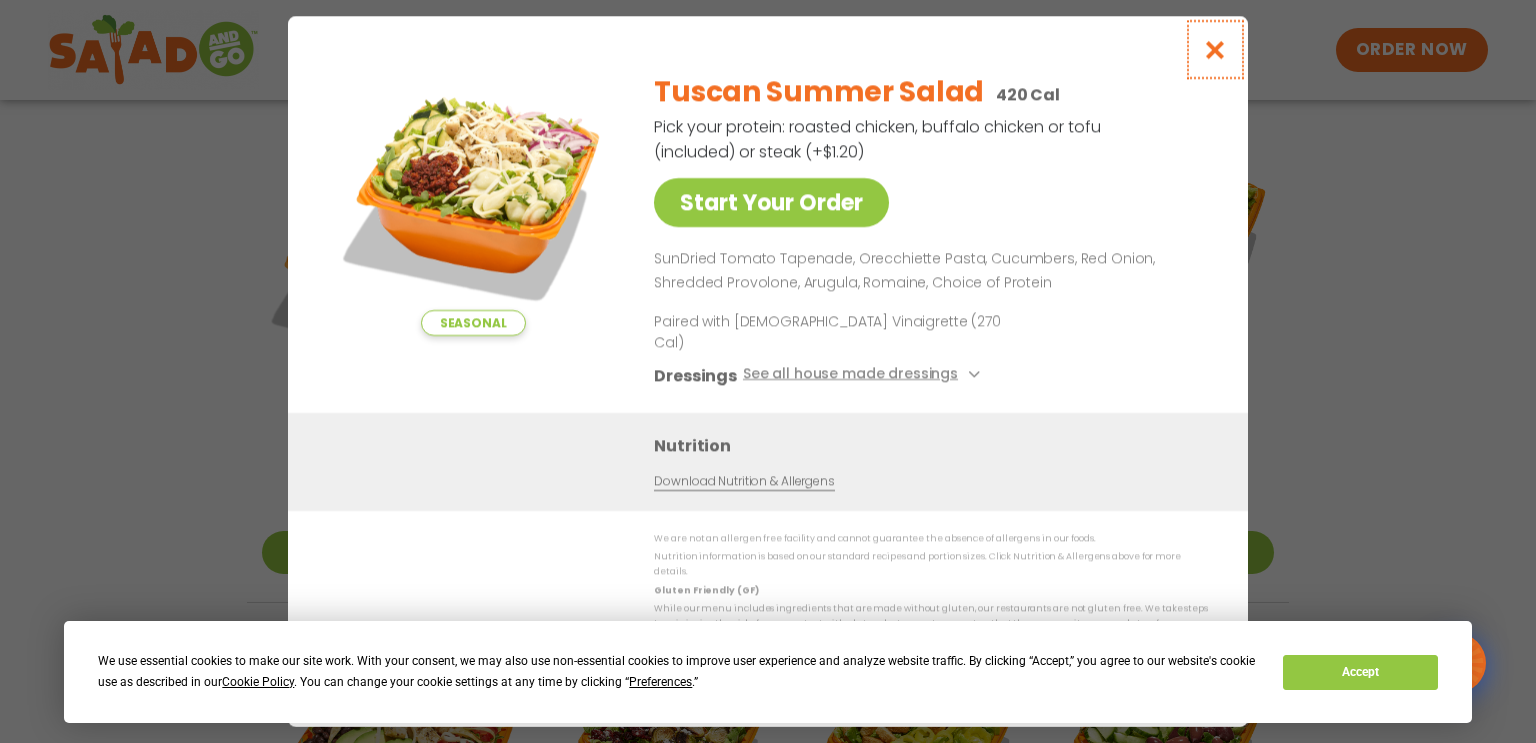 click at bounding box center [1215, 49] 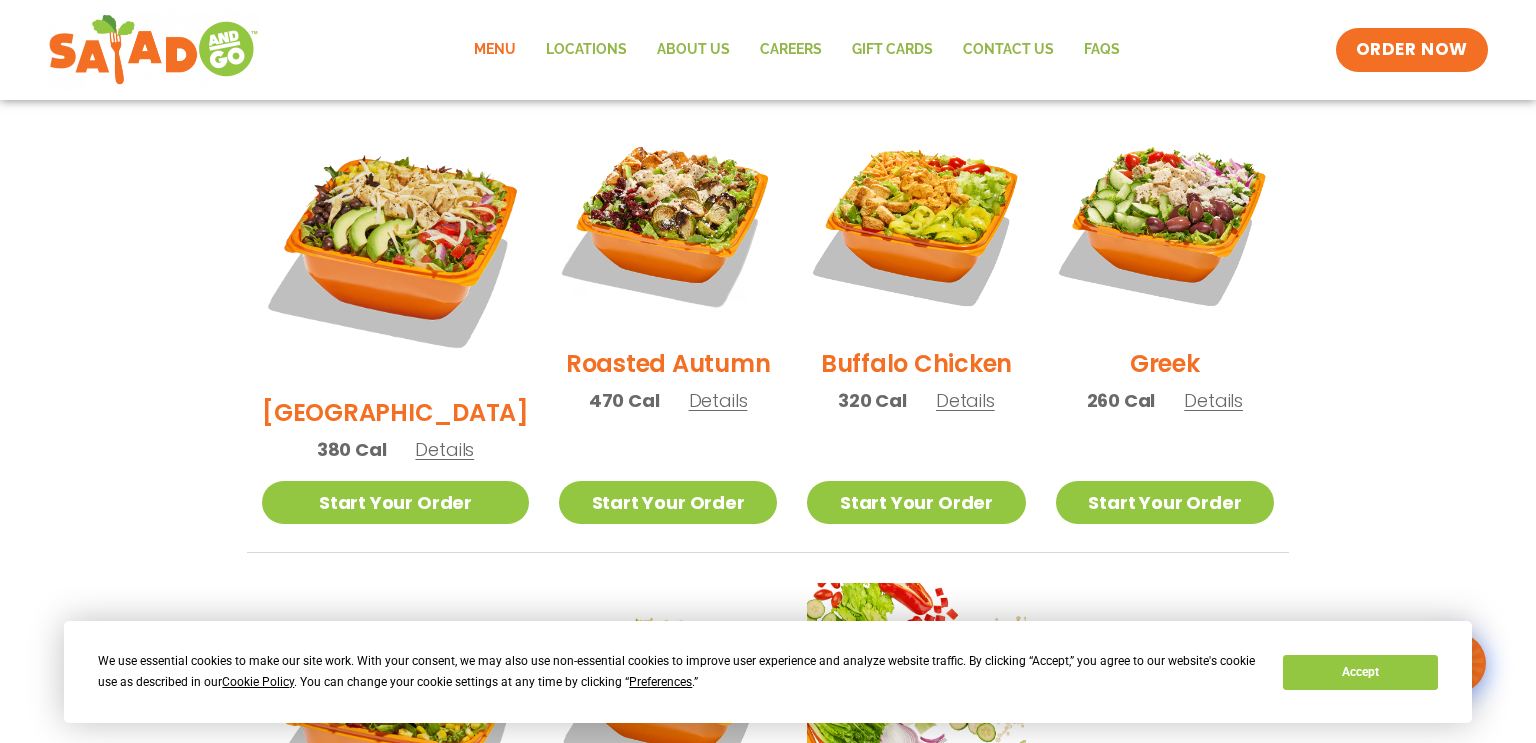 scroll, scrollTop: 1360, scrollLeft: 0, axis: vertical 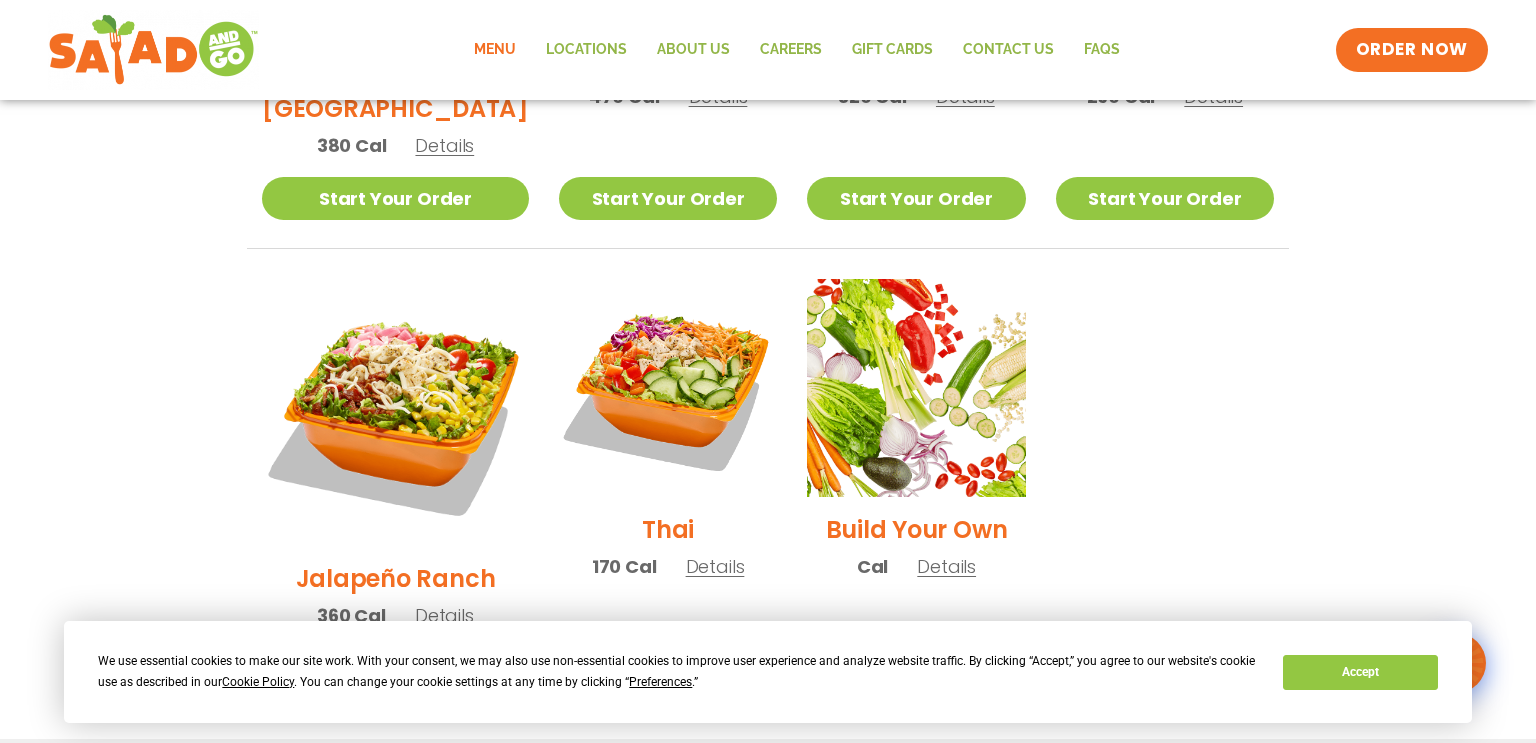 click on "Details" at bounding box center [444, 615] 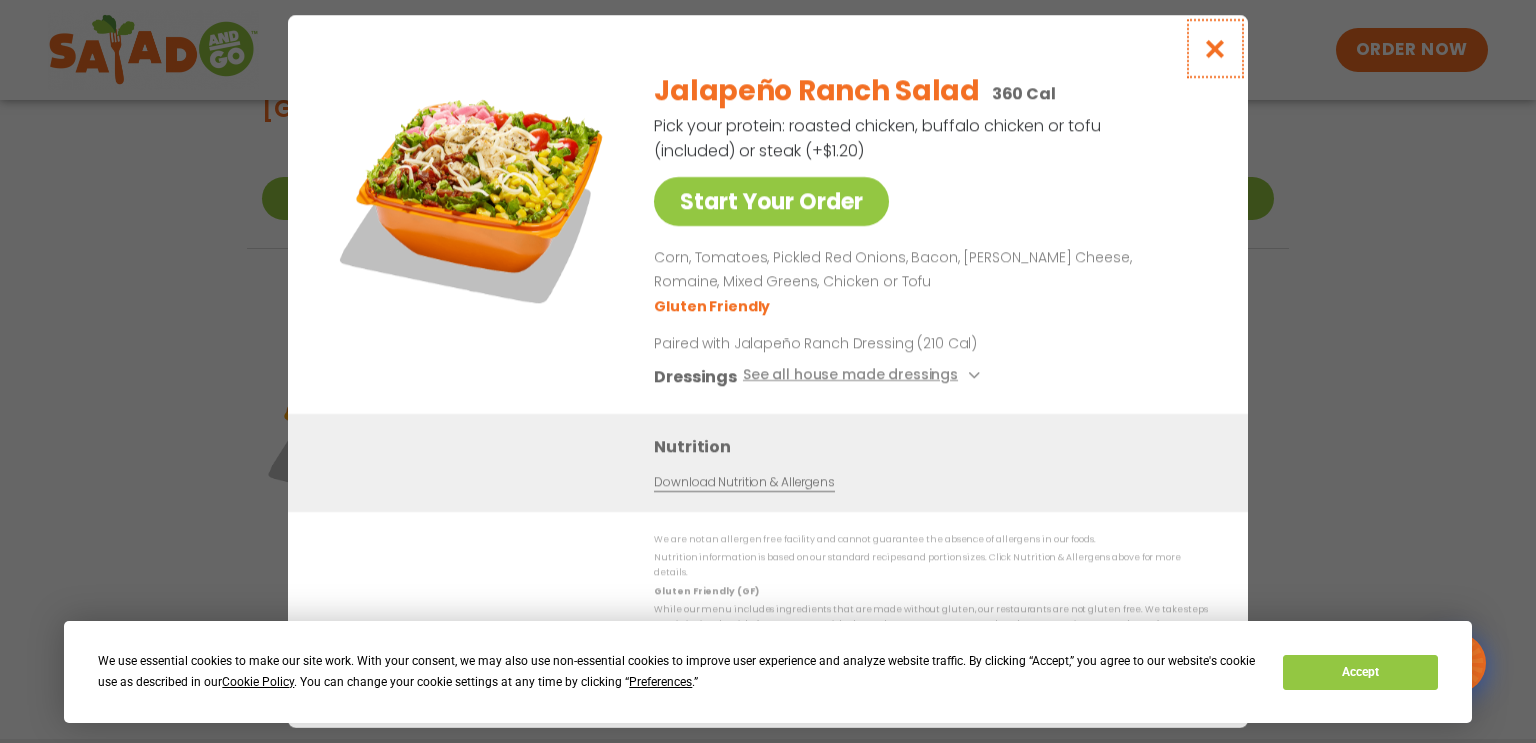 click at bounding box center (1215, 48) 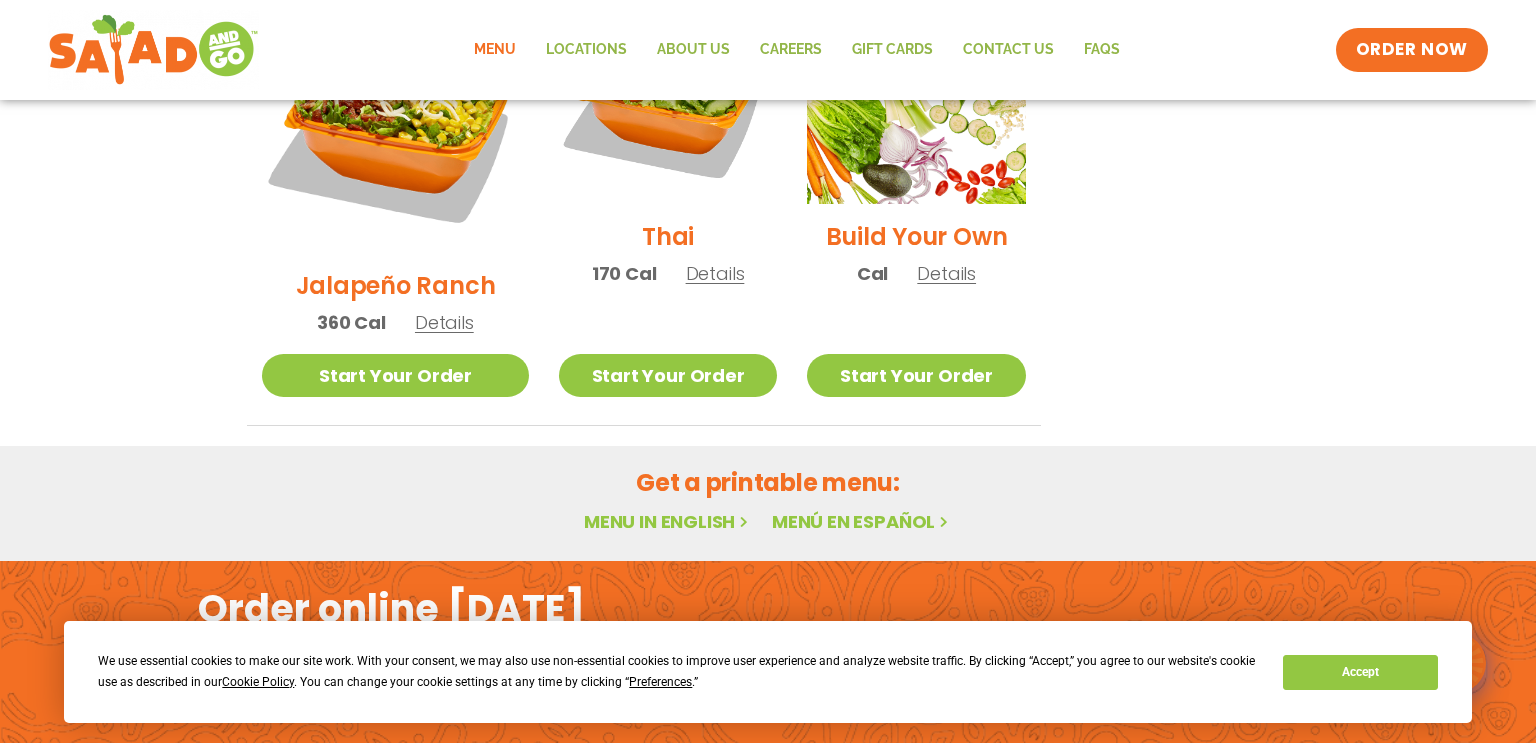 scroll, scrollTop: 1666, scrollLeft: 0, axis: vertical 